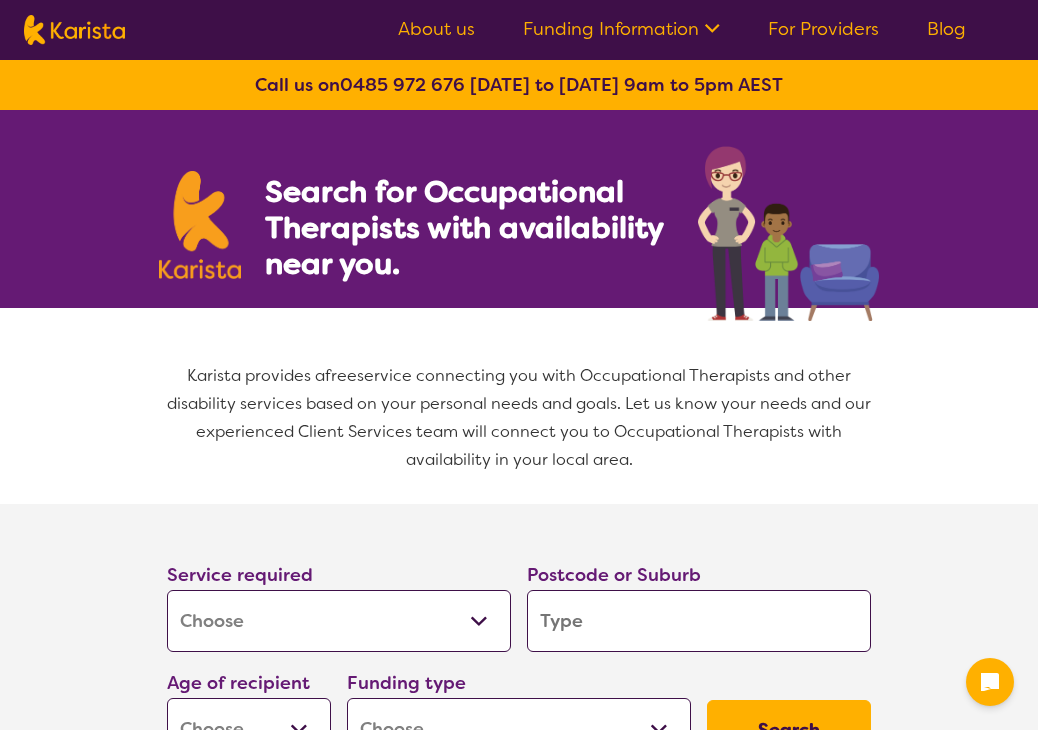 select on "[MEDICAL_DATA]" 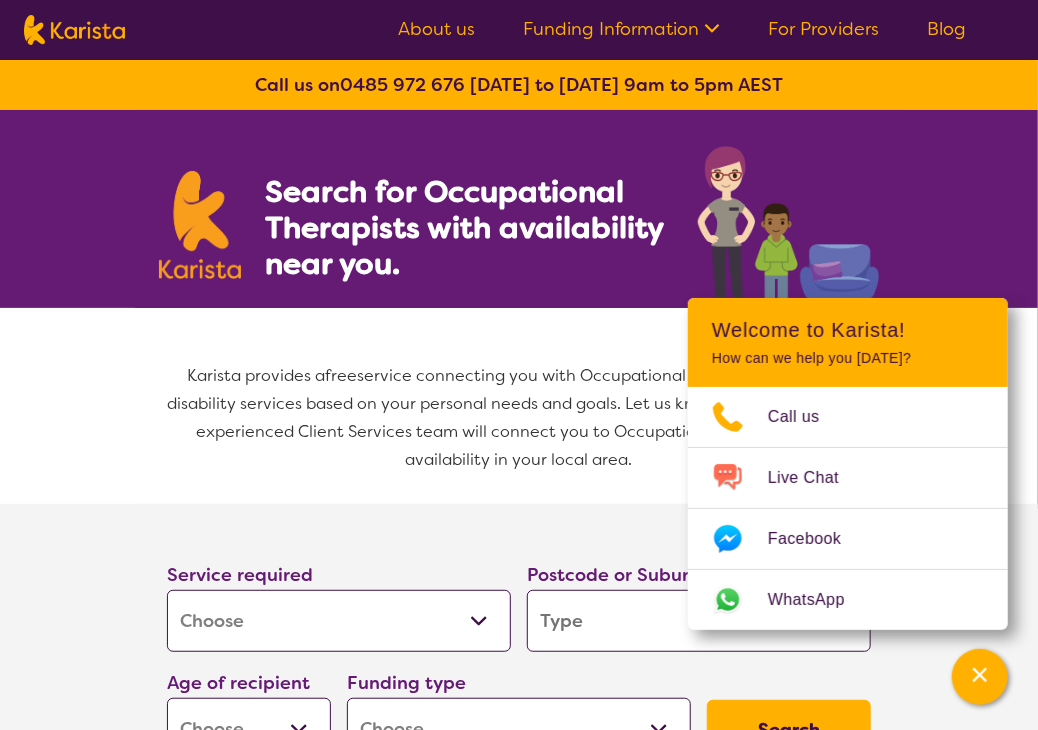 click on "Karista provides a  free  service connecting you with Occupational Therapists and other disability services based on your personal needs and goals. Let us know your needs and our experienced Client Services team will connect you to Occupational Therapists with availability in your local area." at bounding box center [519, 418] 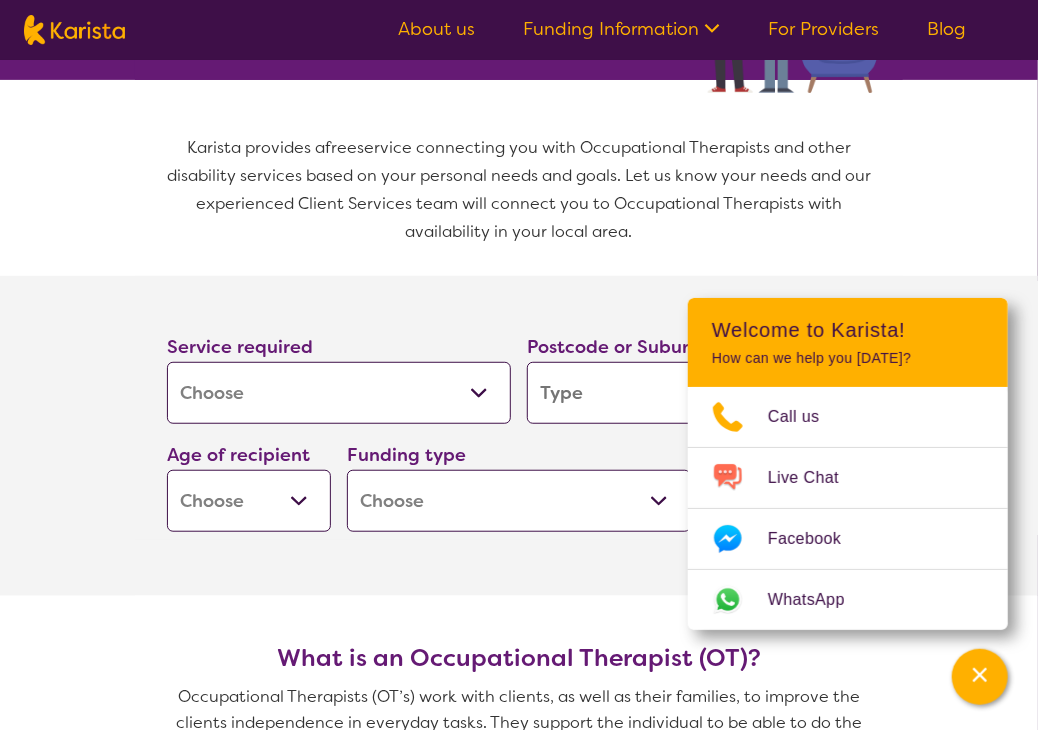 scroll, scrollTop: 228, scrollLeft: 0, axis: vertical 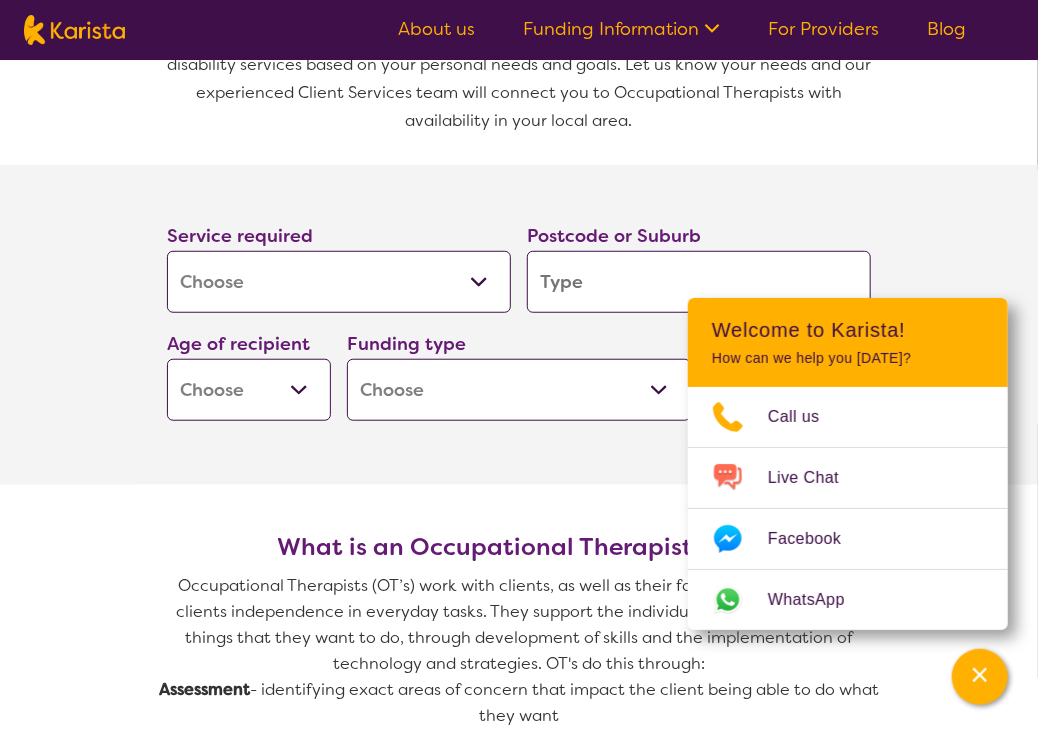 click on "Home Care Package (HCP) National Disability Insurance Scheme (NDIS) I don't know" at bounding box center [519, 390] 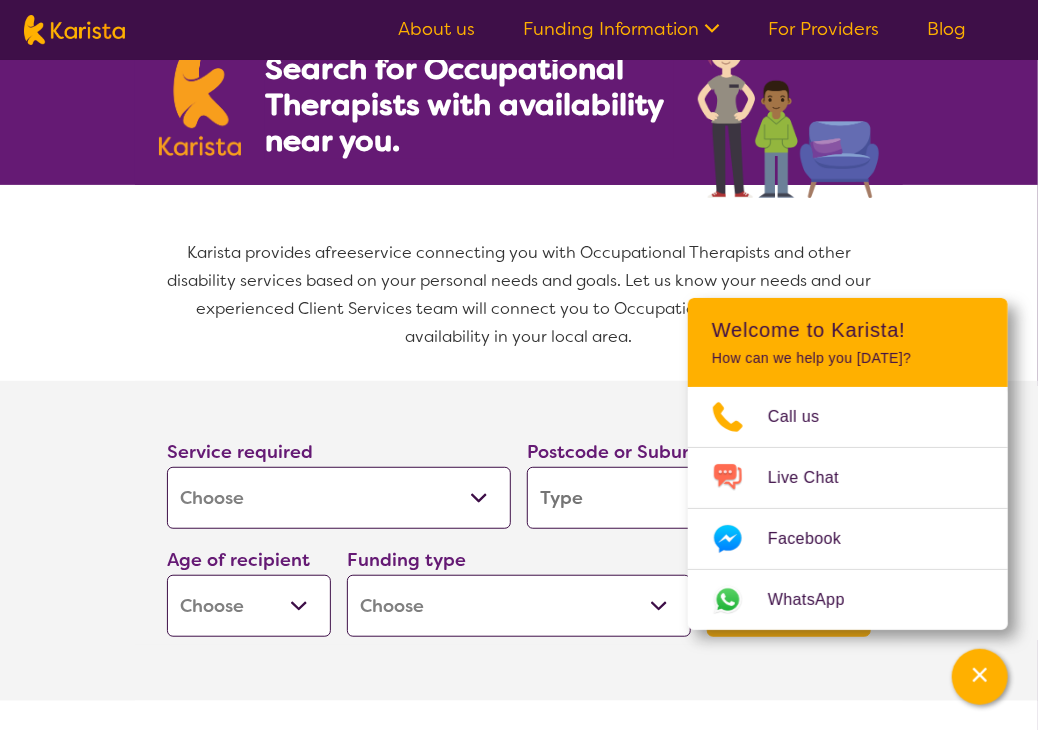 scroll, scrollTop: 124, scrollLeft: 0, axis: vertical 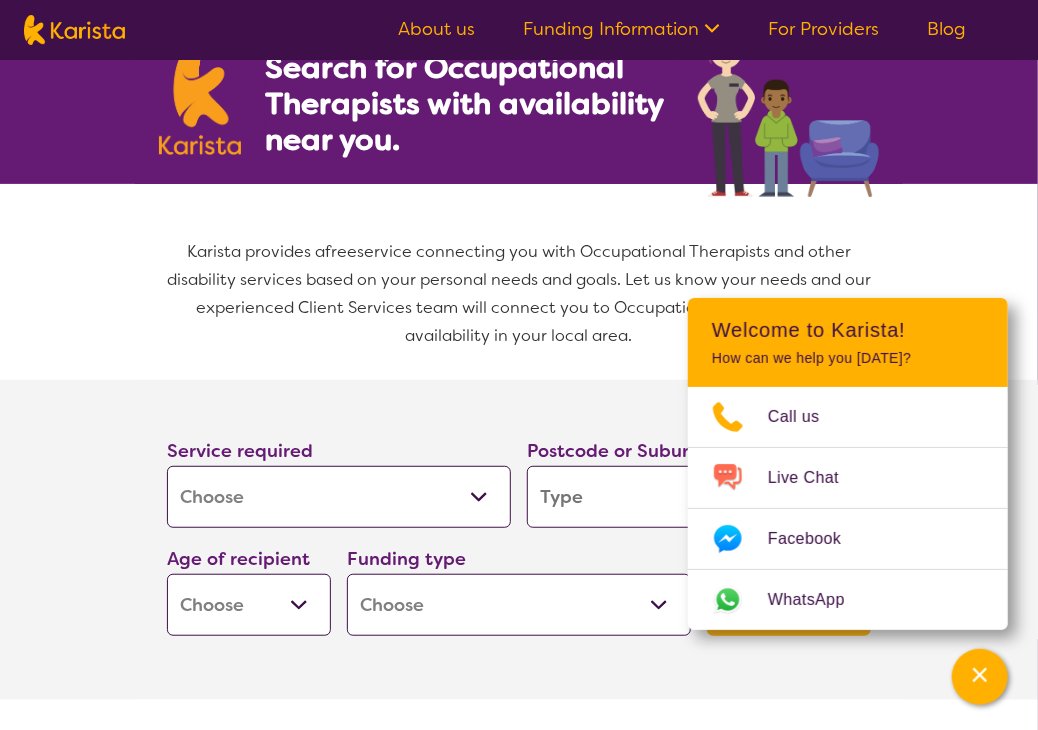 click at bounding box center (699, 497) 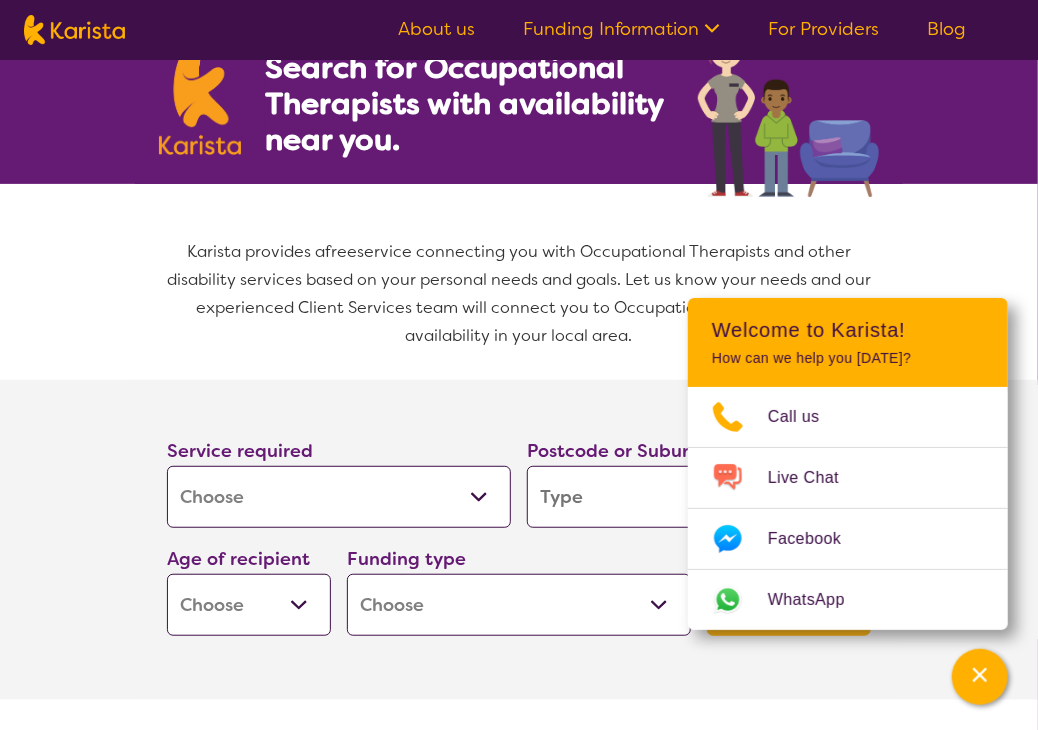 type on "5" 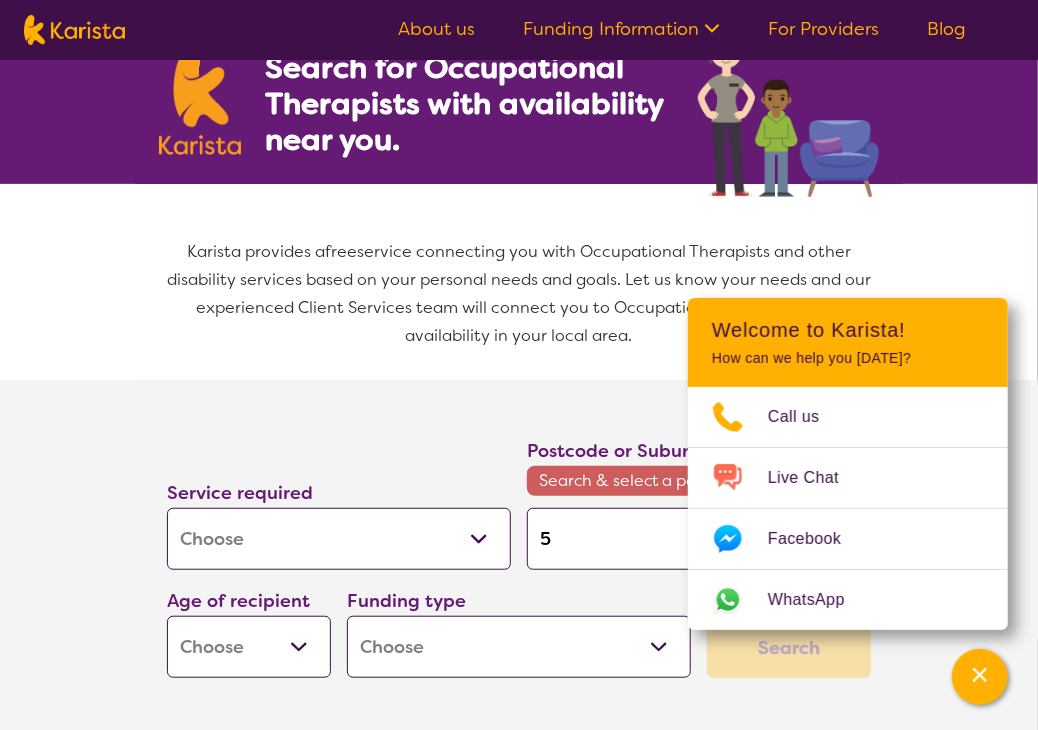 type on "51" 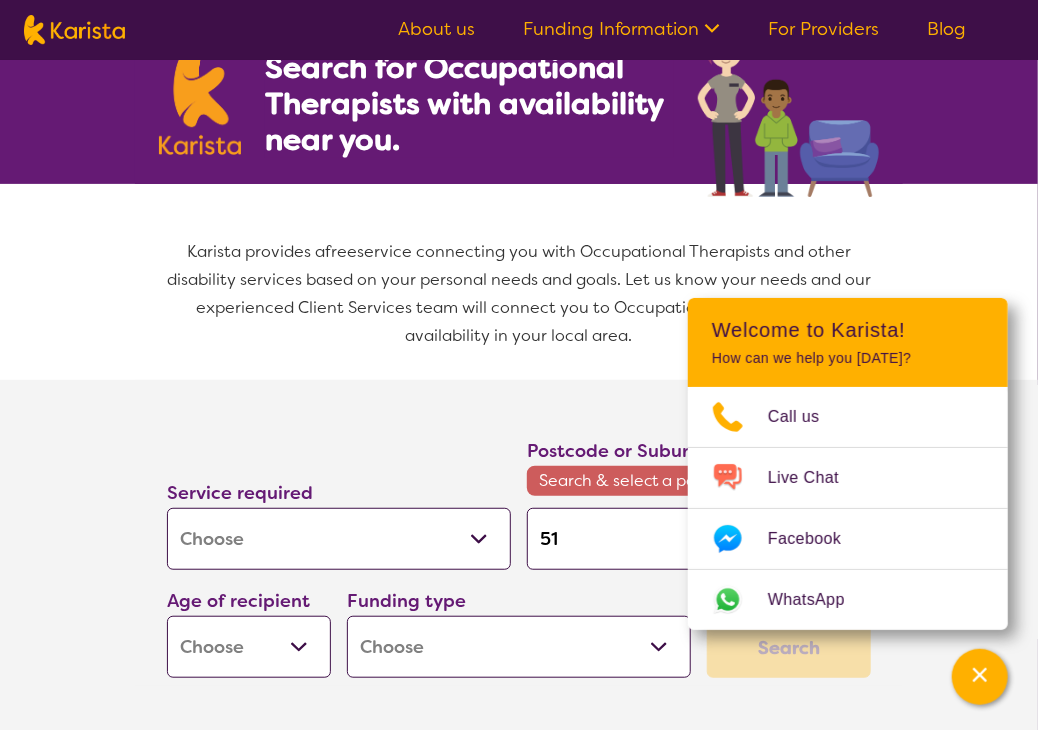 type on "51" 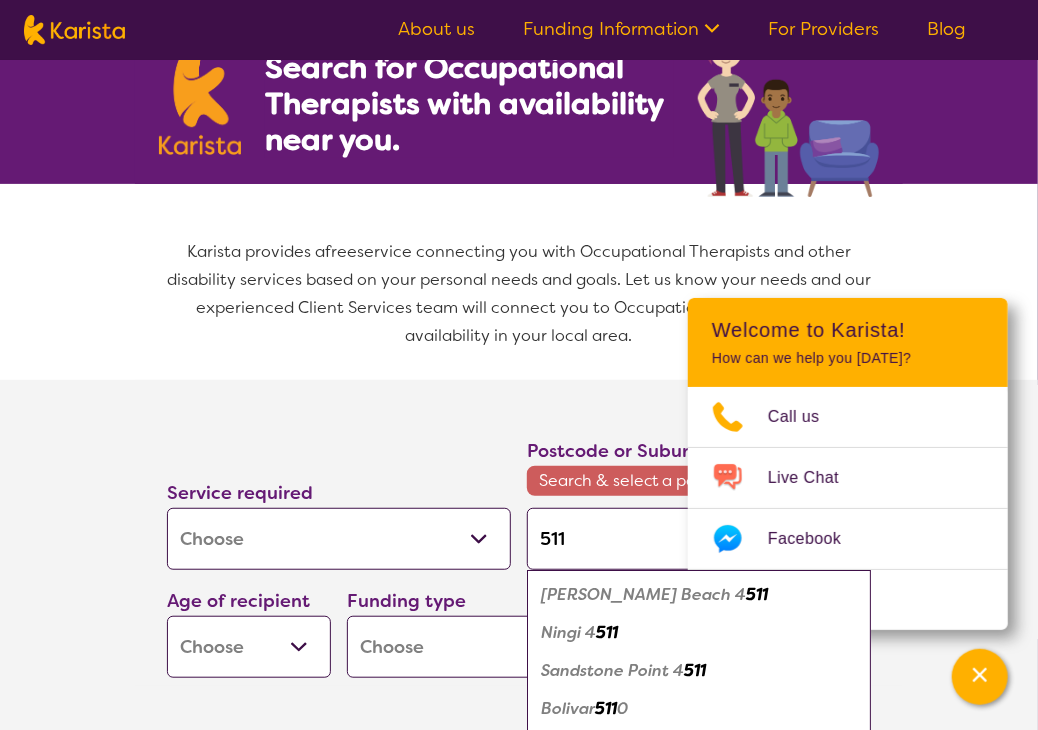 type on "51" 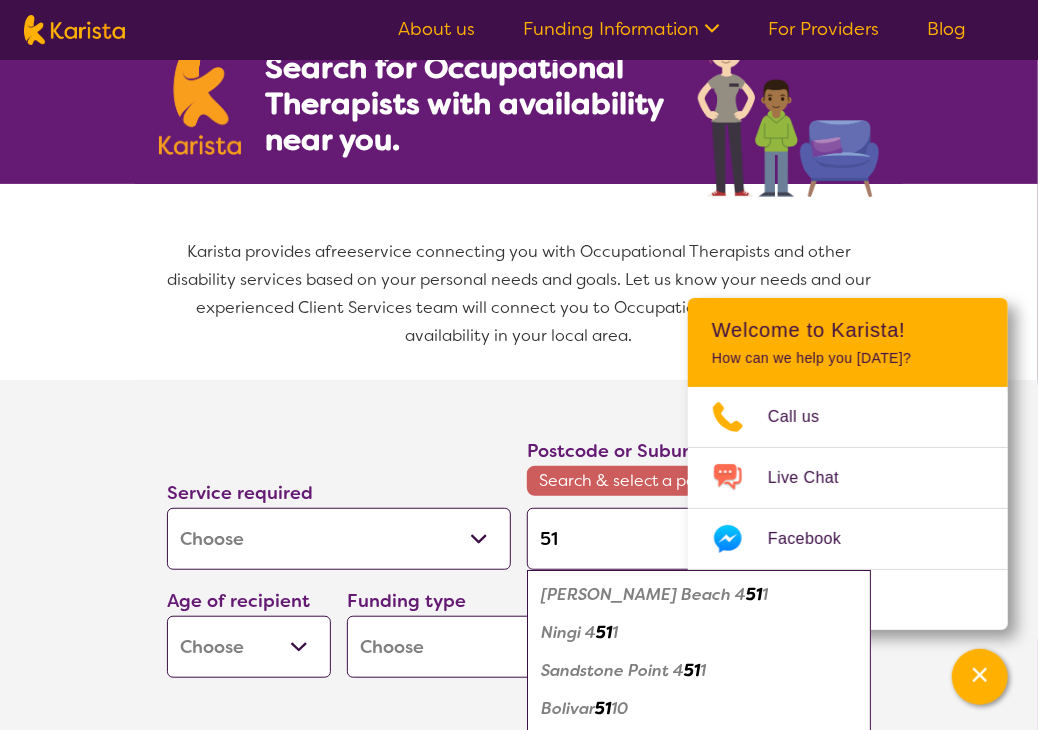 type on "510" 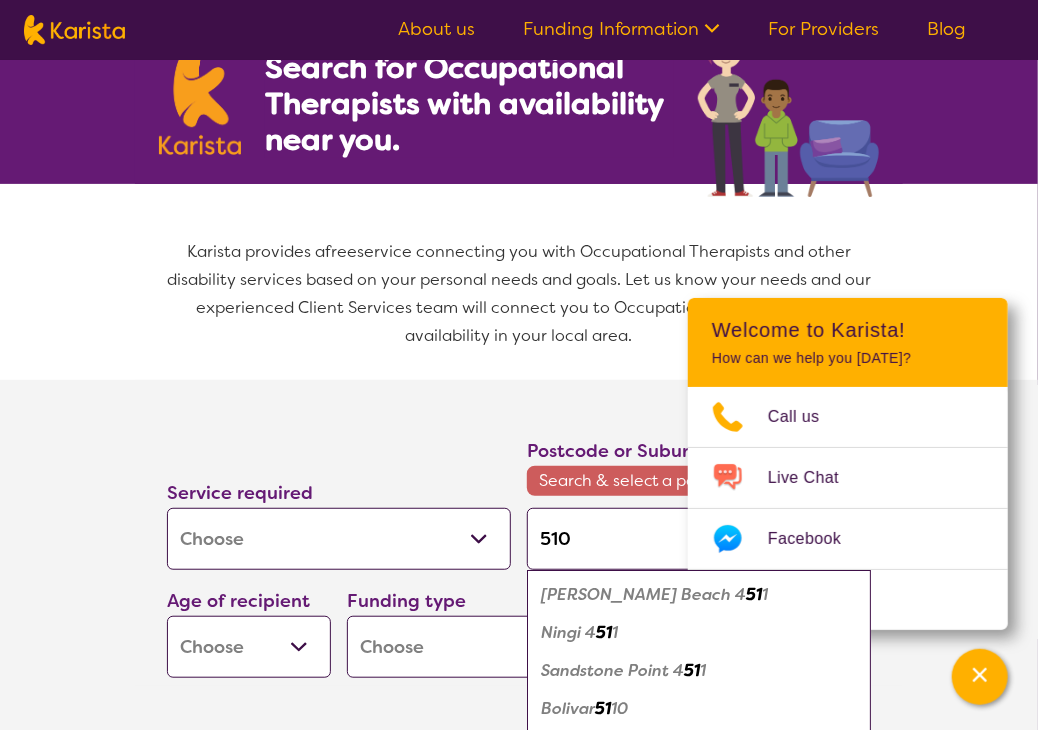 type on "510" 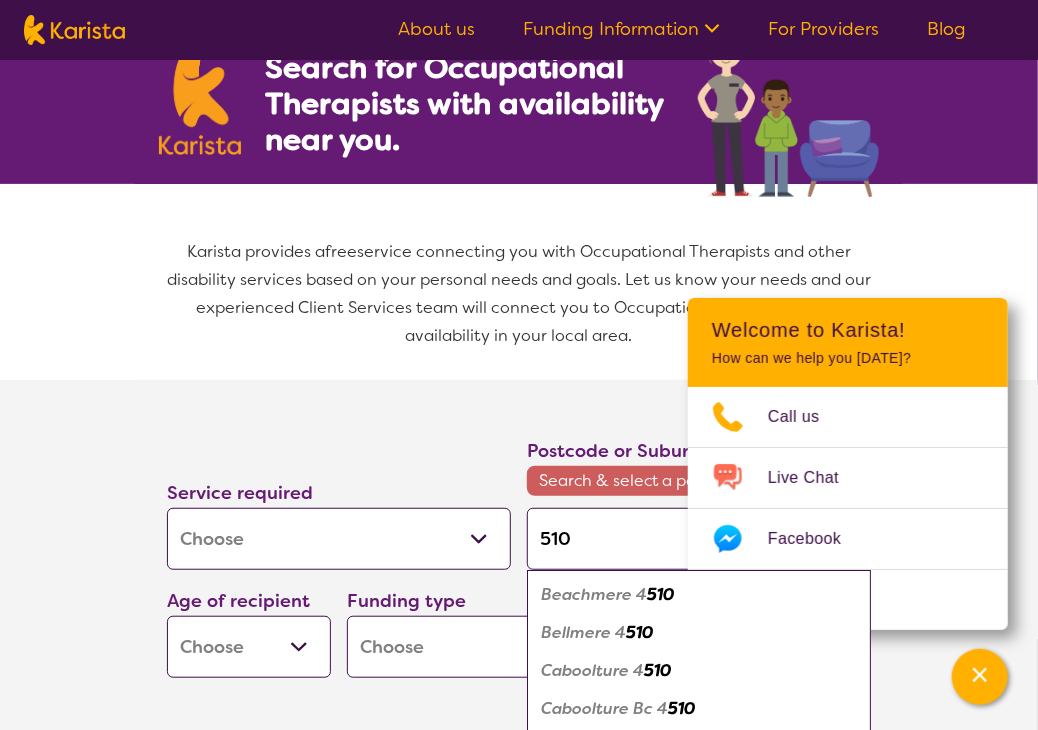 type on "5108" 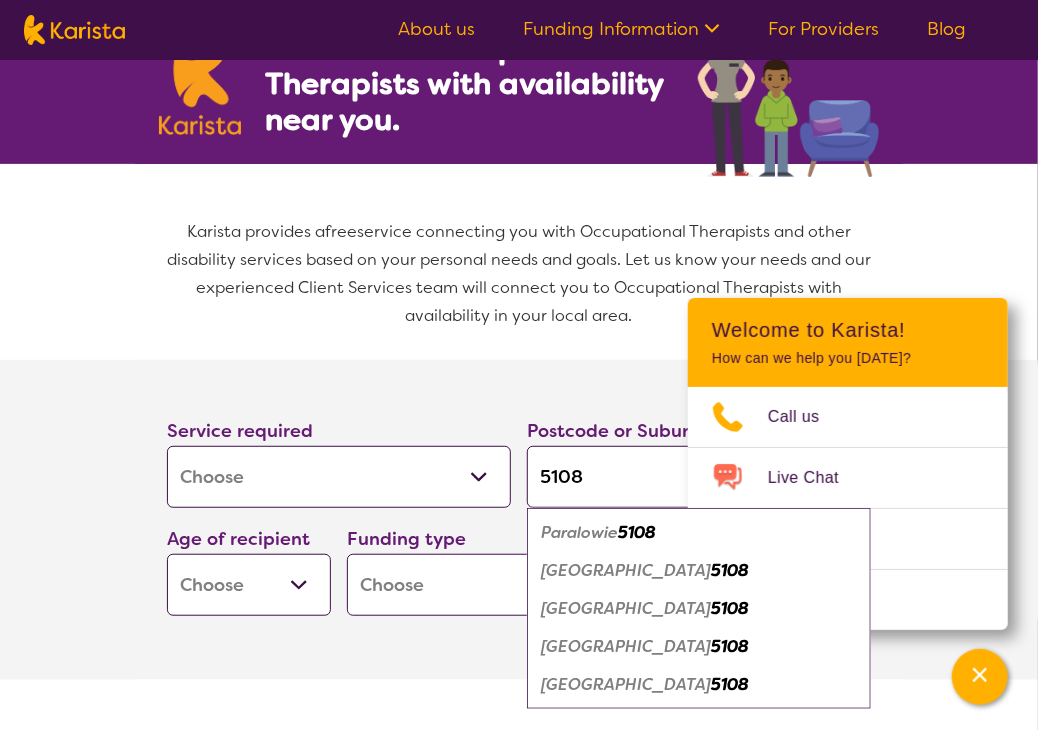 scroll, scrollTop: 144, scrollLeft: 0, axis: vertical 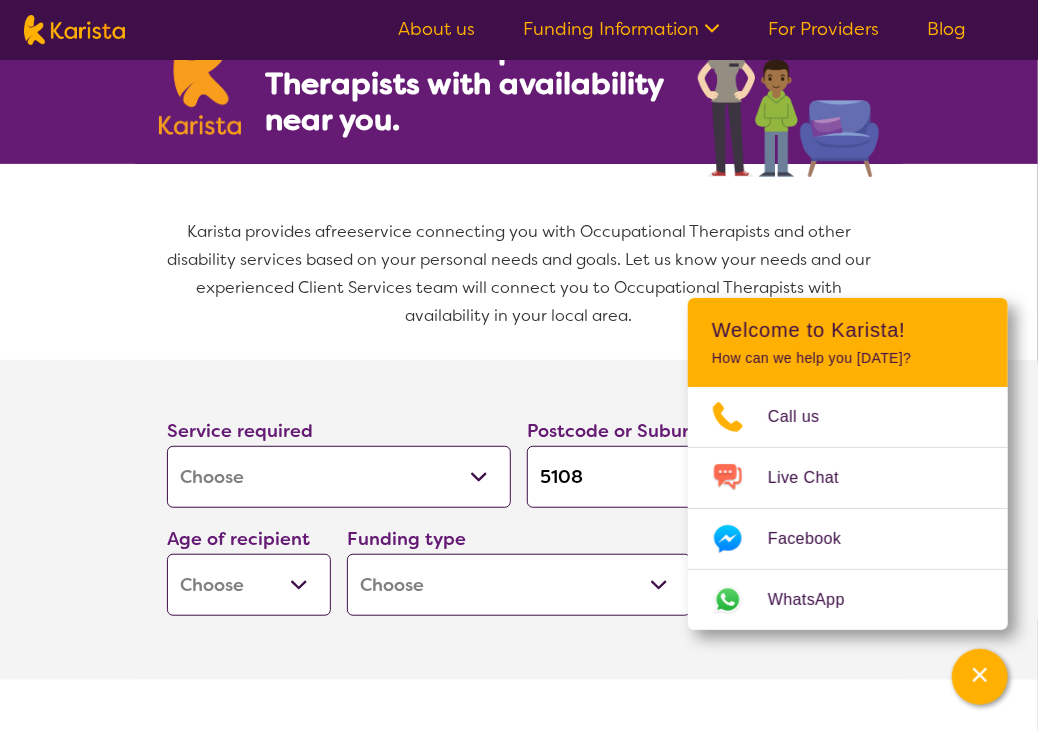 click on "Early Childhood - 0 to 9 Child - 10 to 11 Adolescent - 12 to 17 Adult - 18 to 64 Aged - [DEMOGRAPHIC_DATA]+" at bounding box center [249, 585] 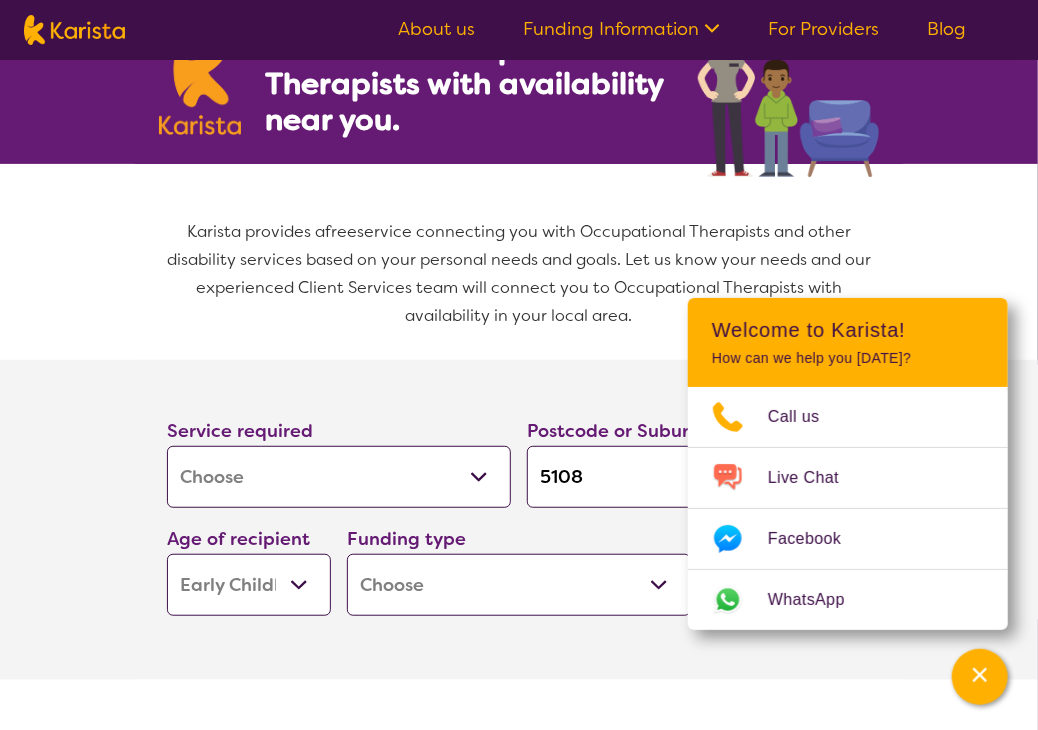 click on "Early Childhood - 0 to 9 Child - 10 to 11 Adolescent - 12 to 17 Adult - 18 to 64 Aged - [DEMOGRAPHIC_DATA]+" at bounding box center (249, 585) 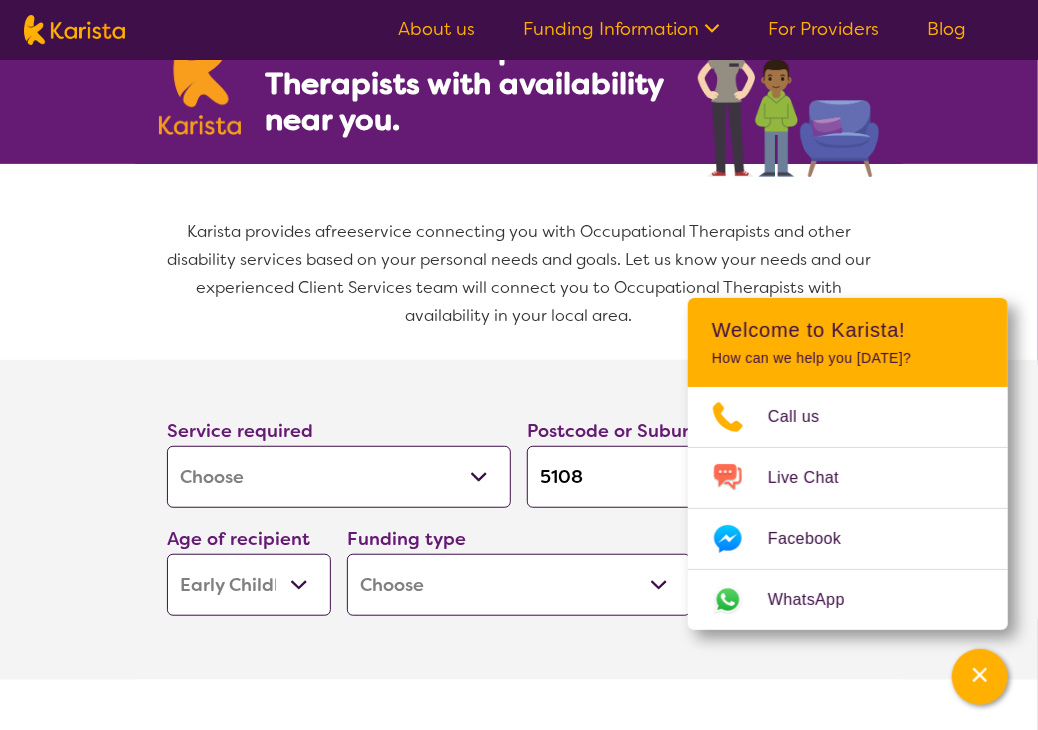 select on "EC" 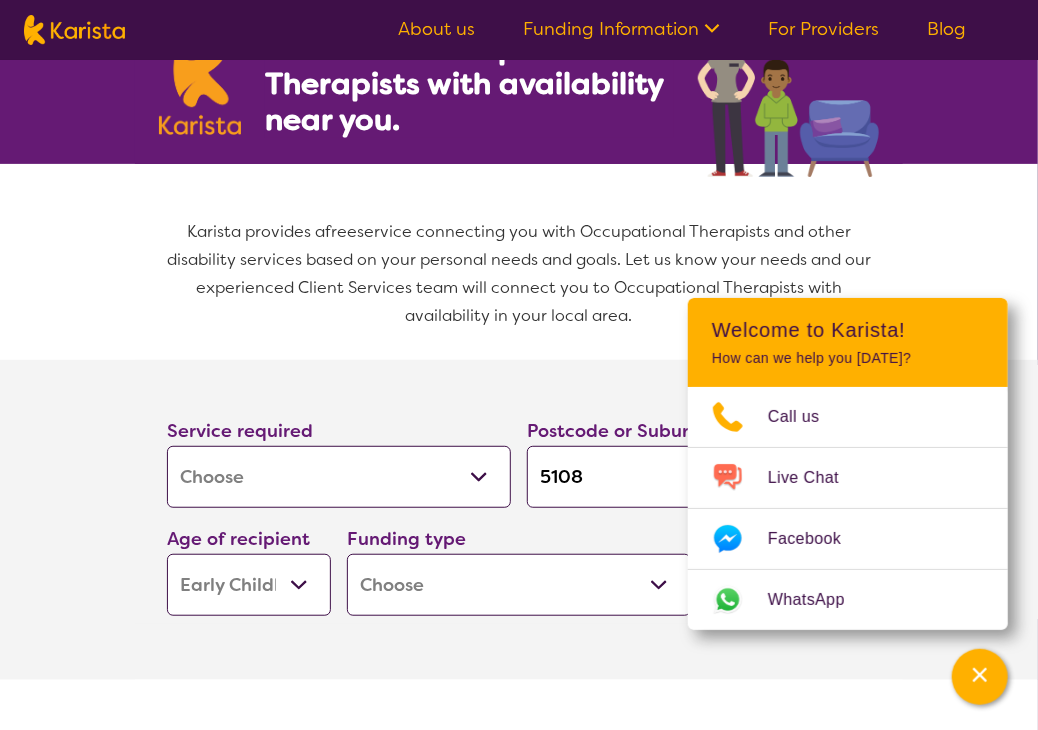 click on "Home Care Package (HCP) National Disability Insurance Scheme (NDIS) I don't know" at bounding box center (519, 585) 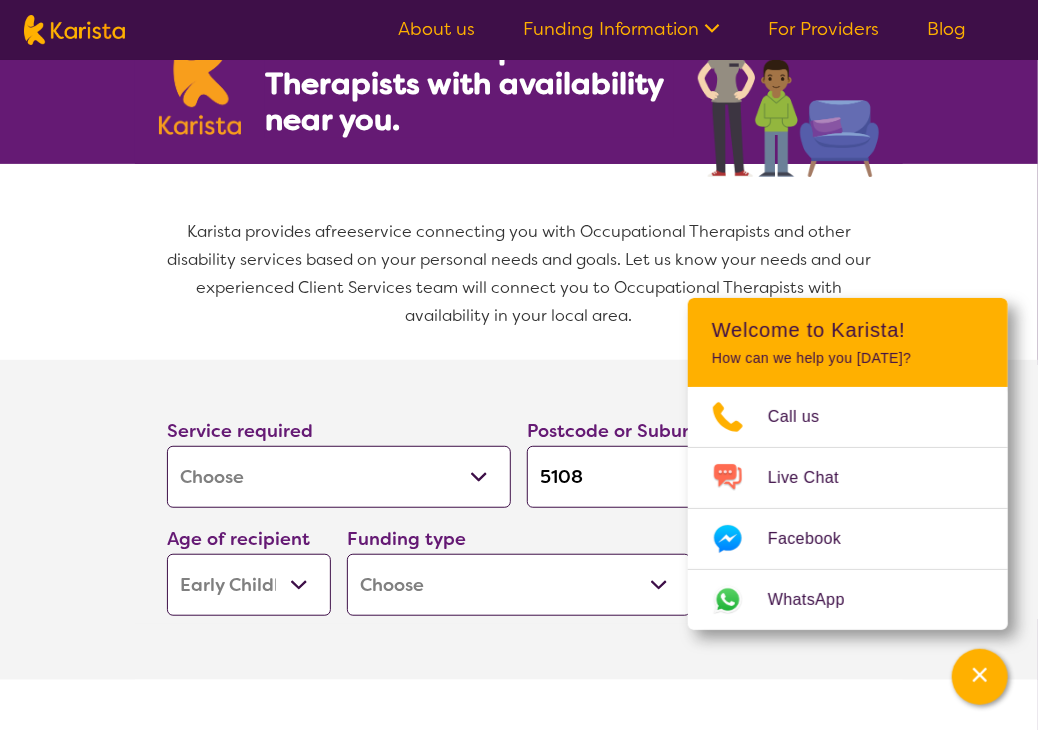 select on "NDIS" 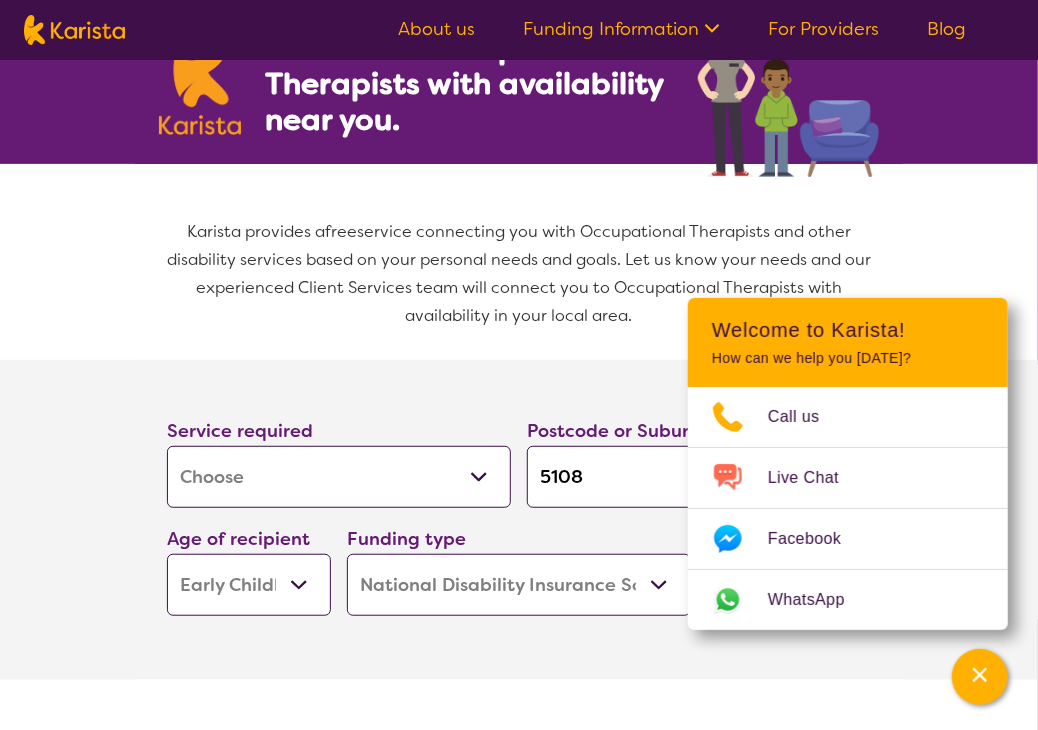 click on "Home Care Package (HCP) National Disability Insurance Scheme (NDIS) I don't know" at bounding box center (519, 585) 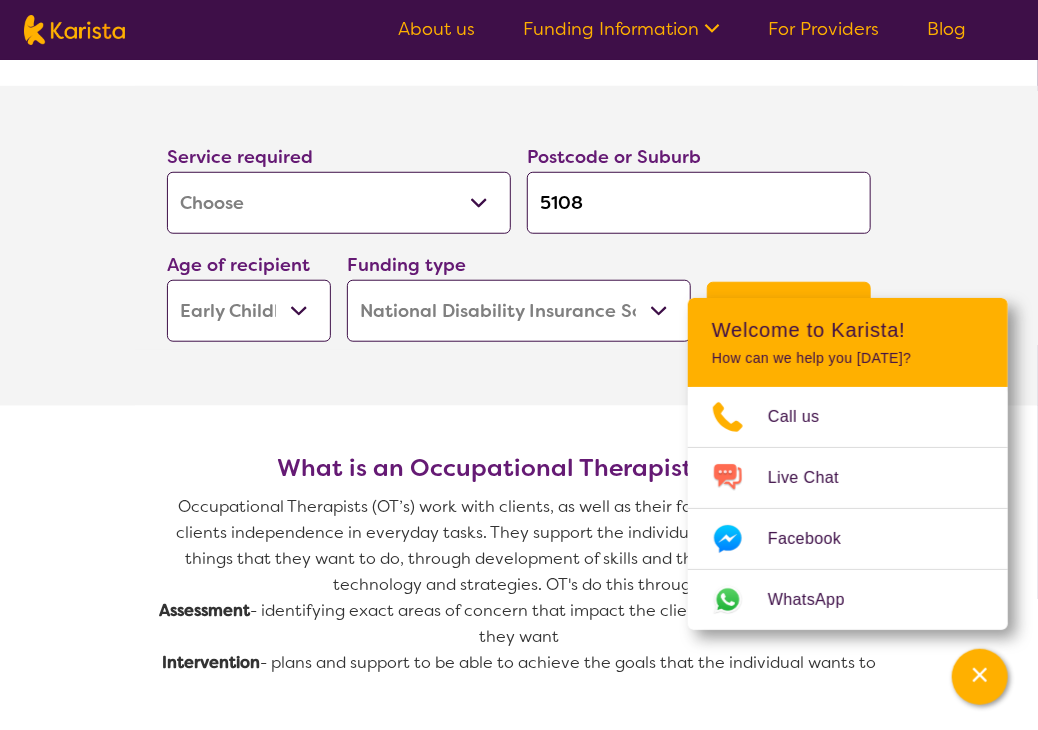 scroll, scrollTop: 568, scrollLeft: 0, axis: vertical 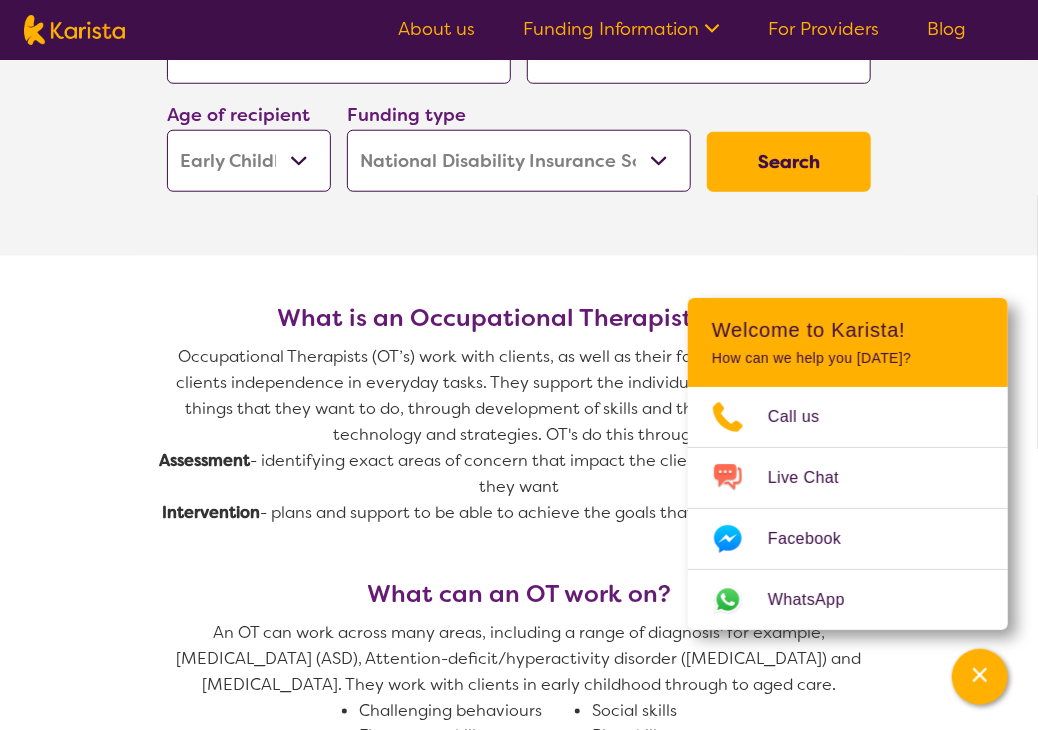 click on "Search" at bounding box center [789, 162] 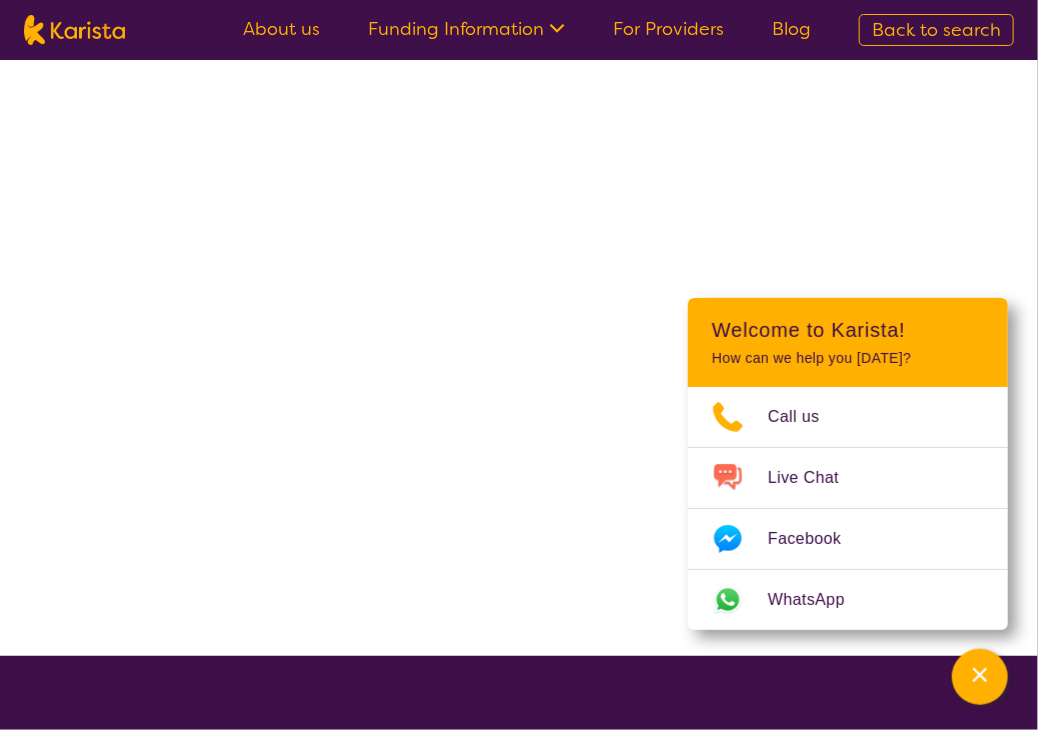 scroll, scrollTop: 0, scrollLeft: 0, axis: both 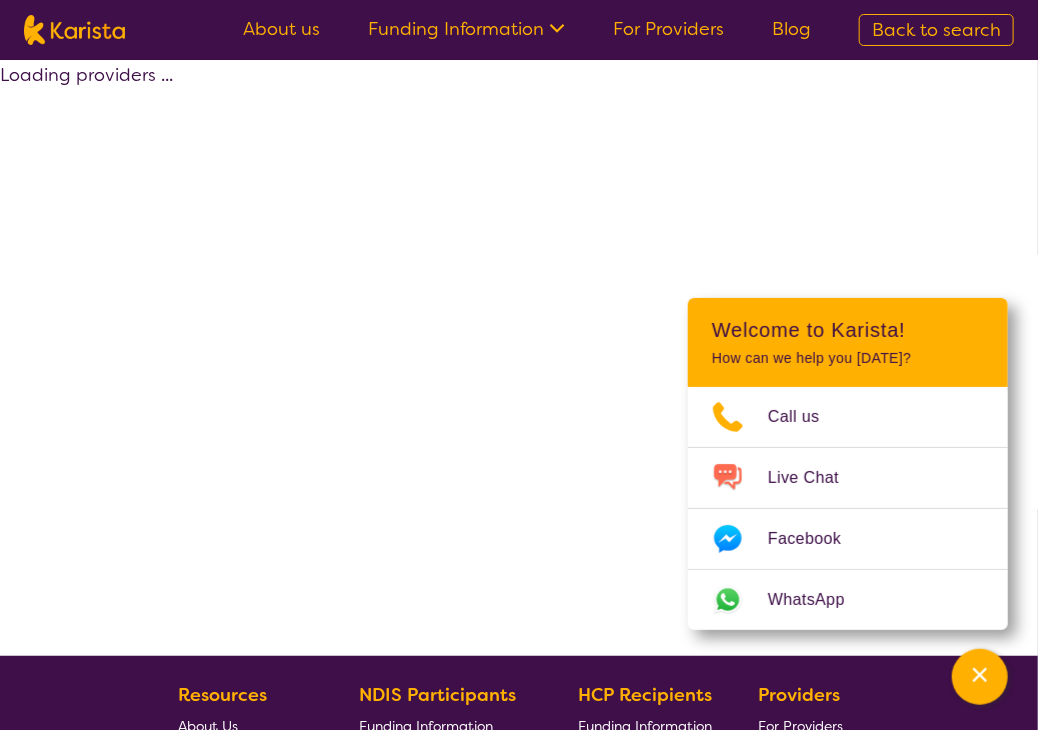 select on "by_score" 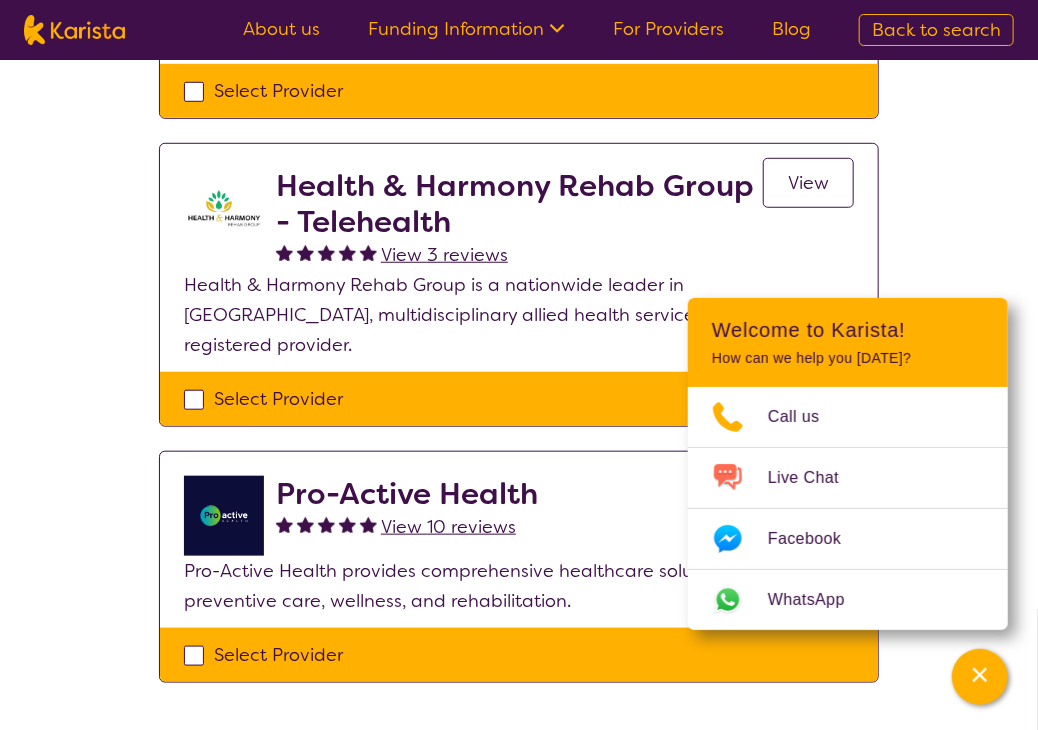 scroll, scrollTop: 607, scrollLeft: 0, axis: vertical 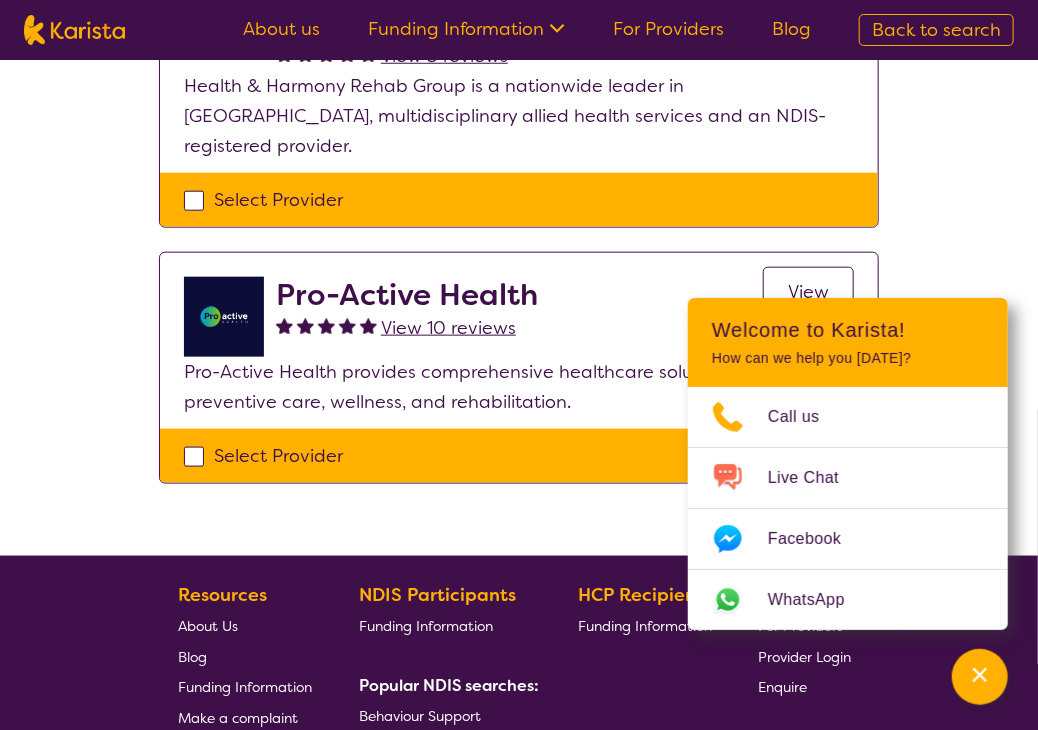 click on "Pro-Active Health" at bounding box center [407, 295] 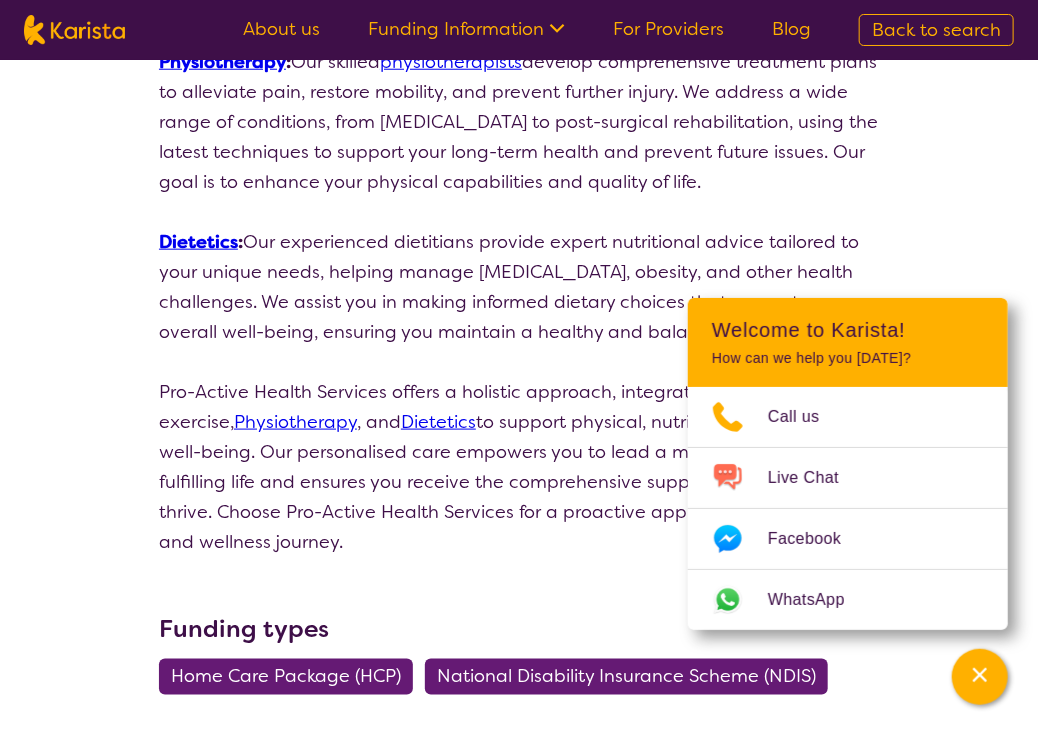 scroll, scrollTop: 626, scrollLeft: 0, axis: vertical 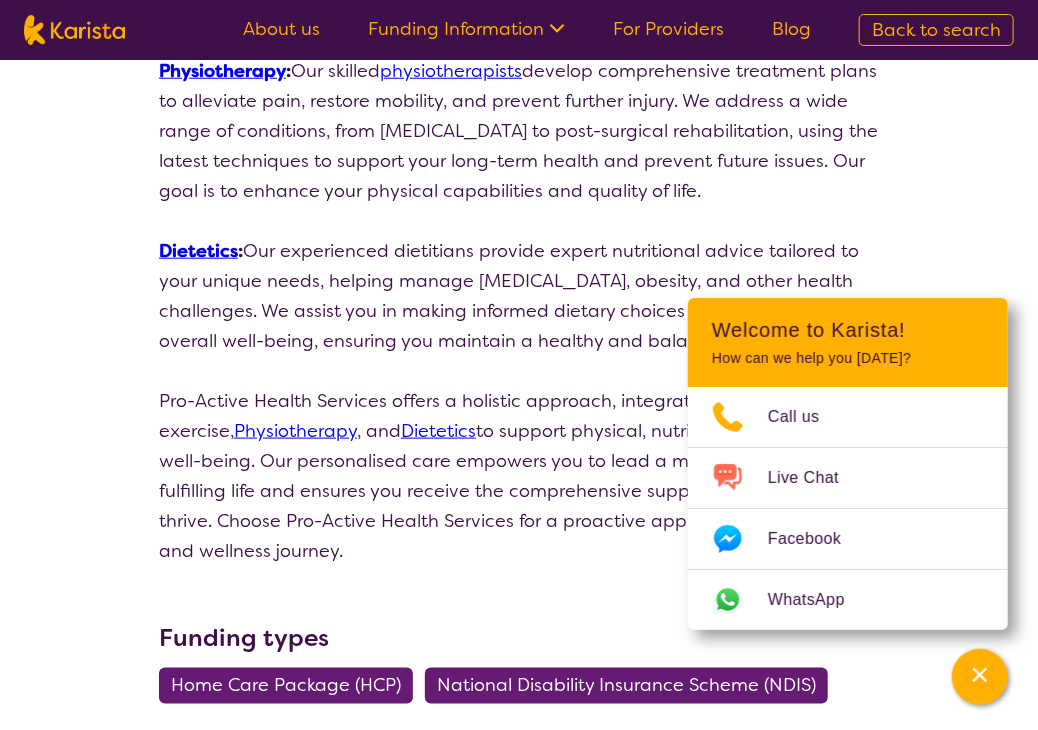 select on "by_score" 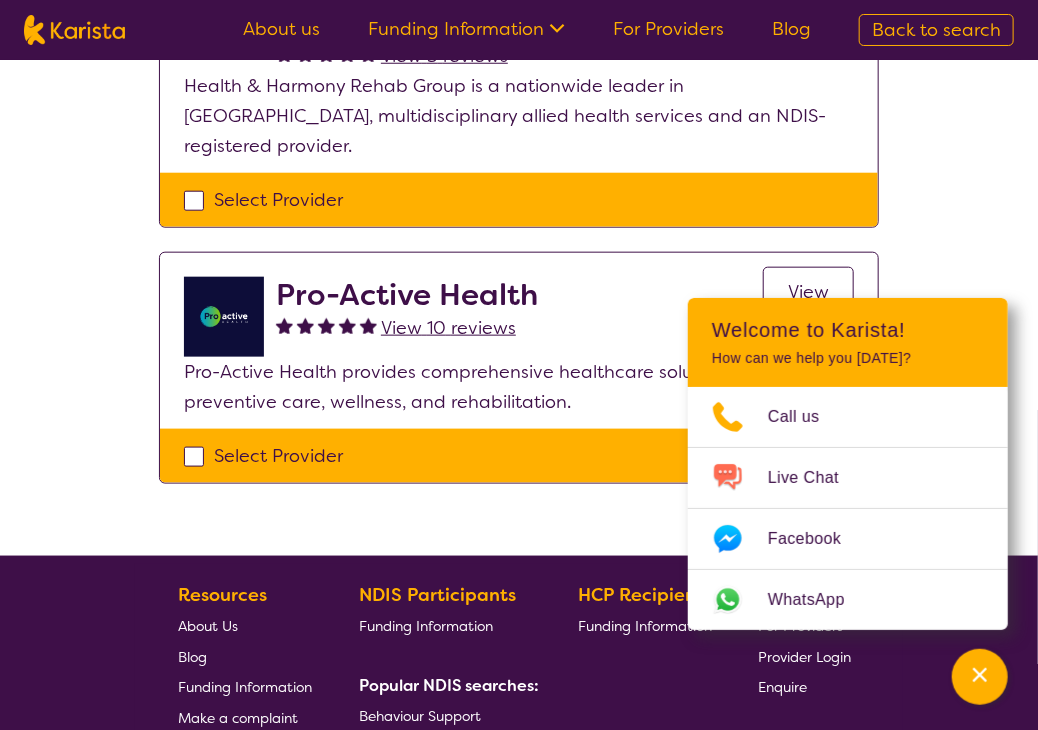 scroll, scrollTop: 568, scrollLeft: 0, axis: vertical 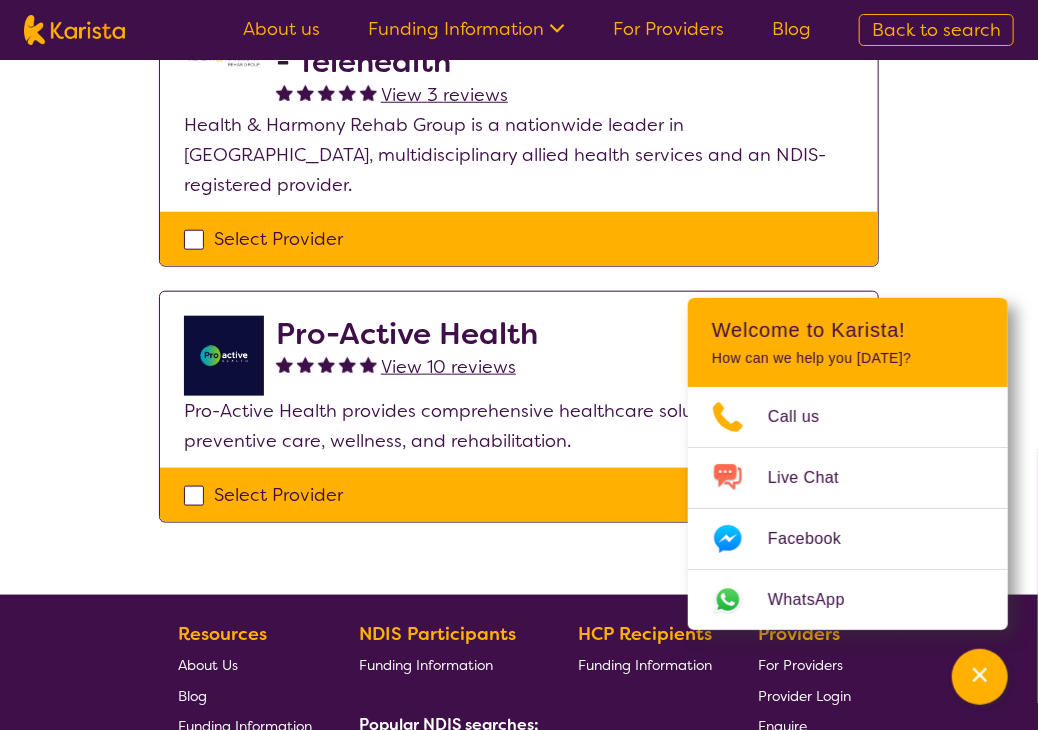 select on "[MEDICAL_DATA]" 